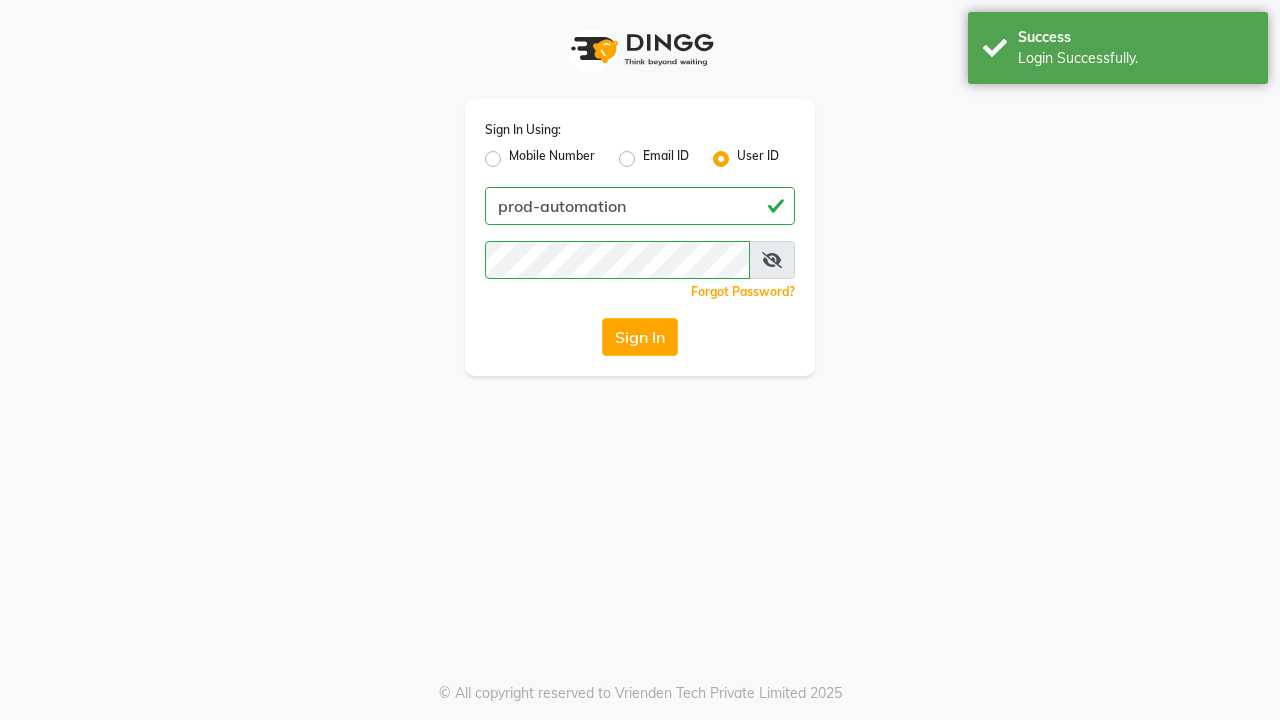 scroll, scrollTop: 0, scrollLeft: 0, axis: both 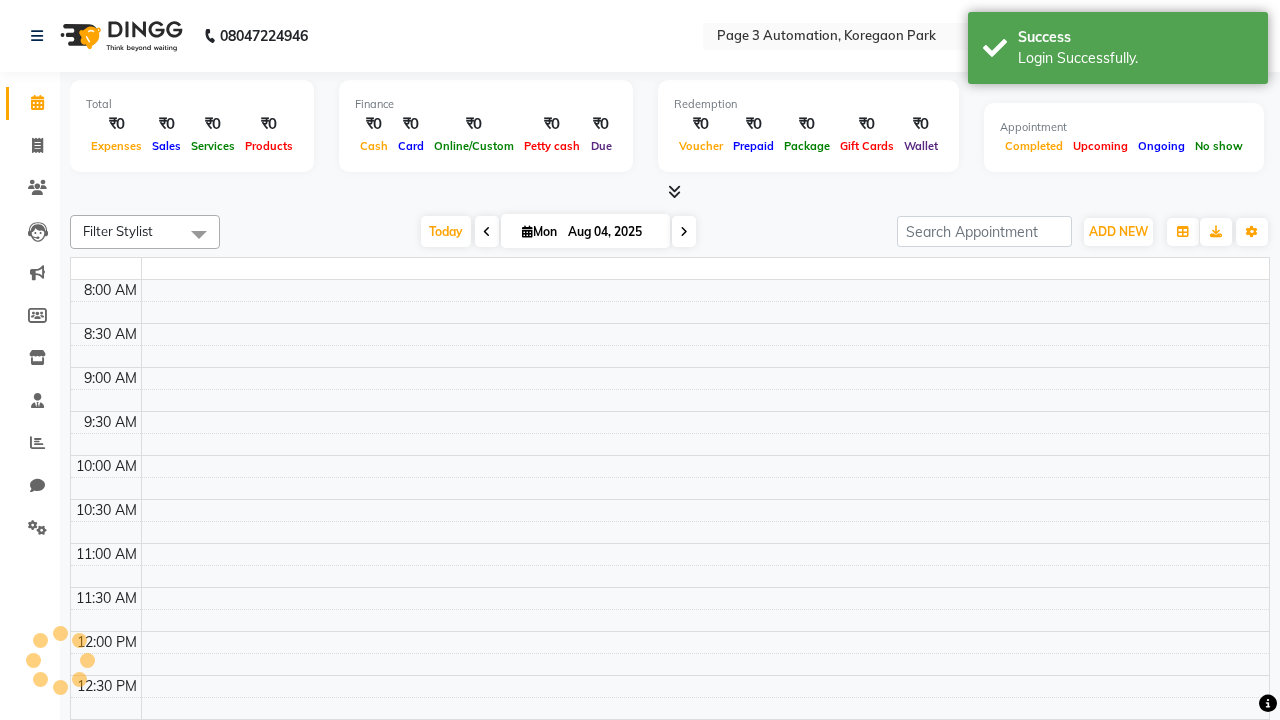 select on "en" 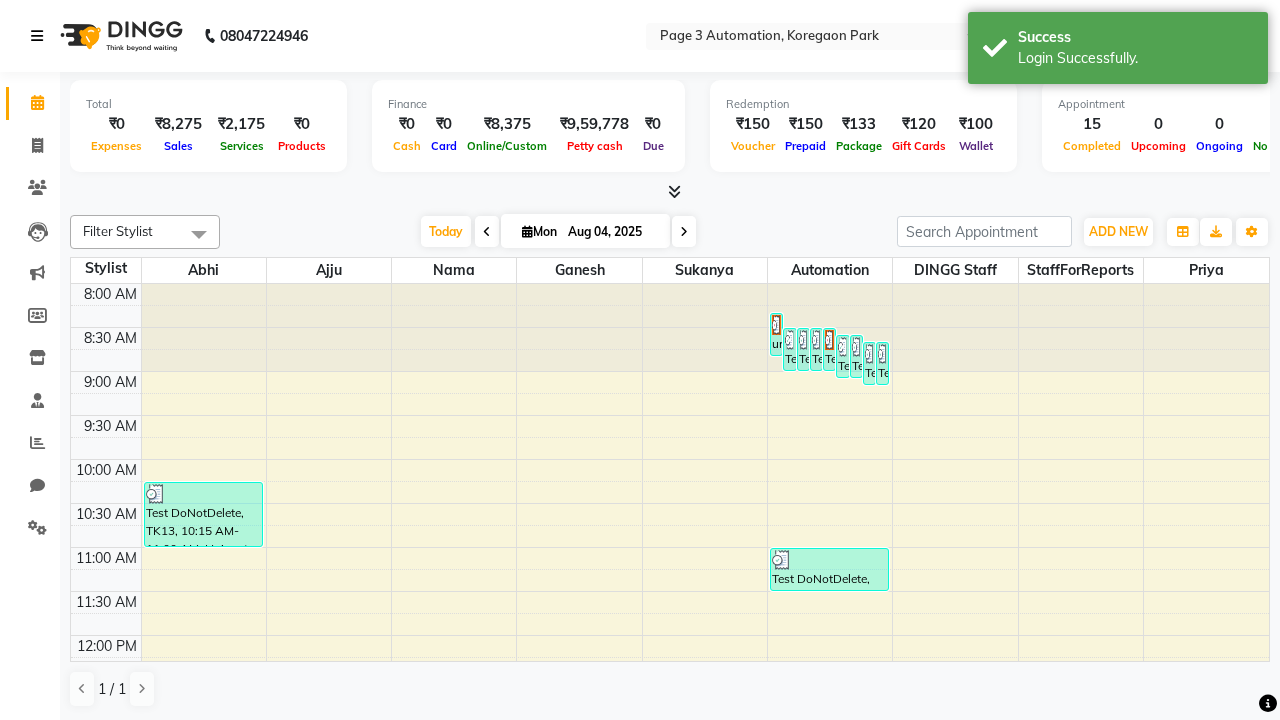 click at bounding box center (37, 36) 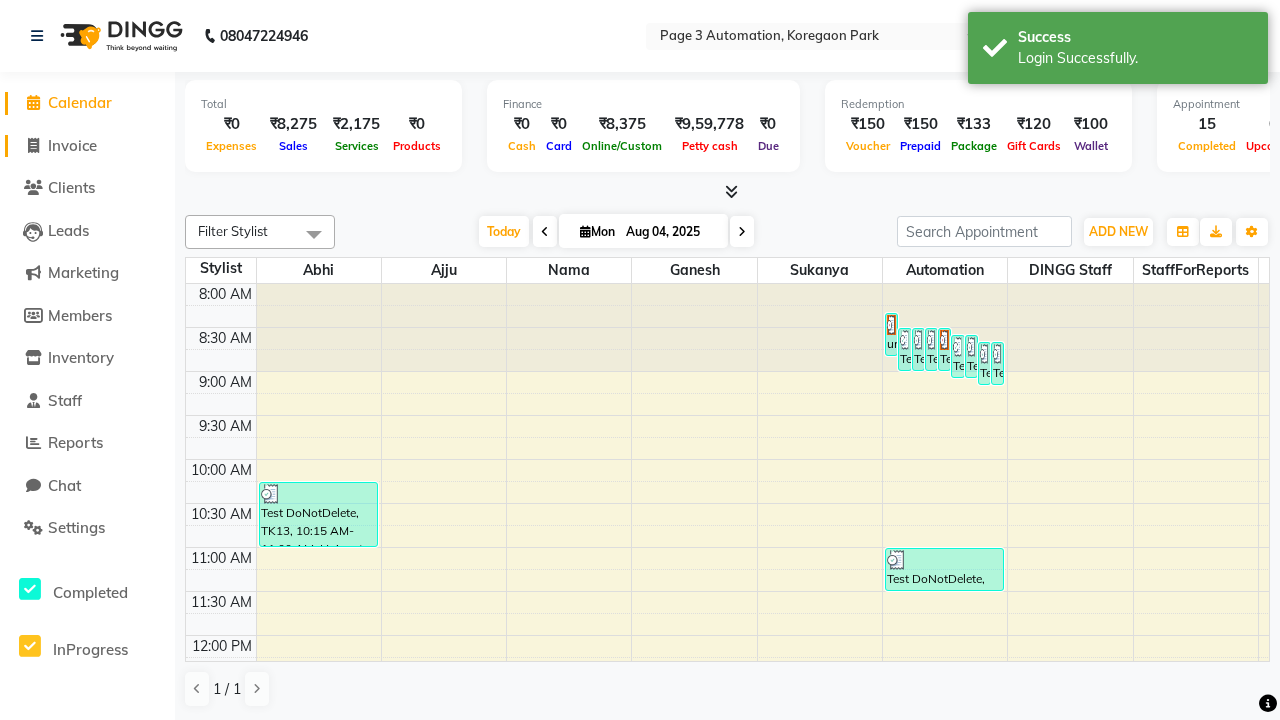 click on "Invoice" 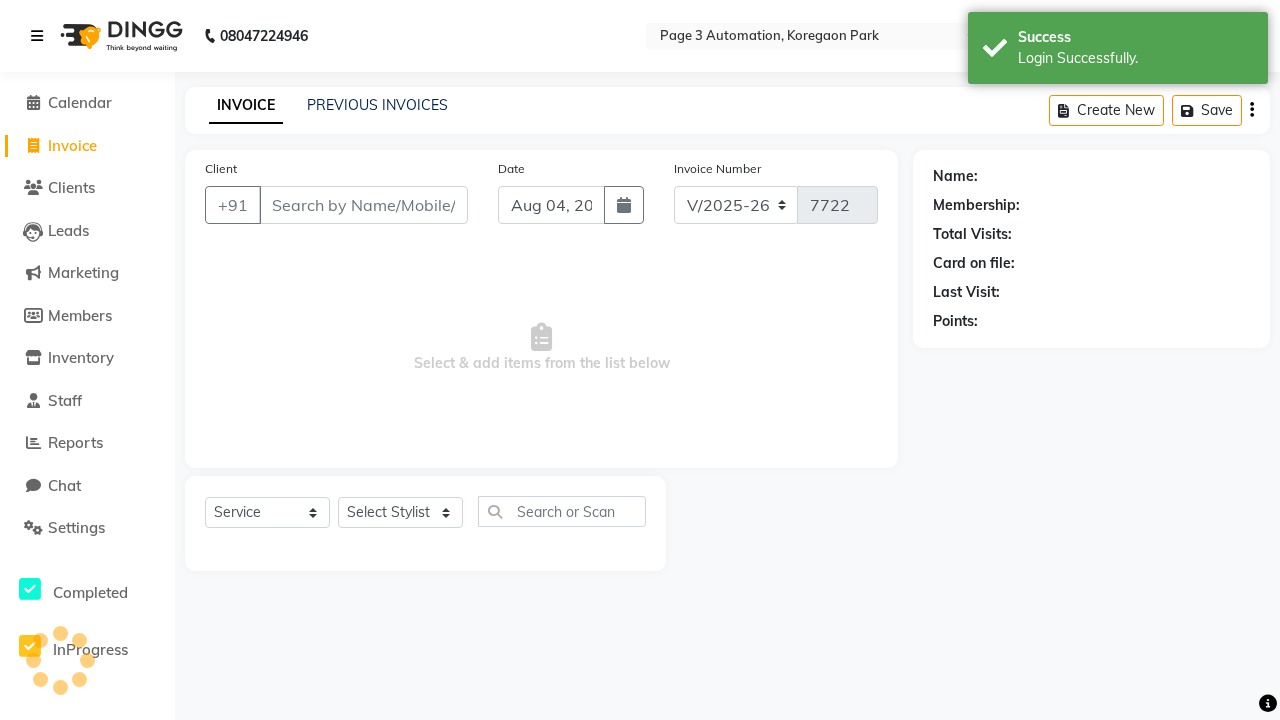 click at bounding box center [37, 36] 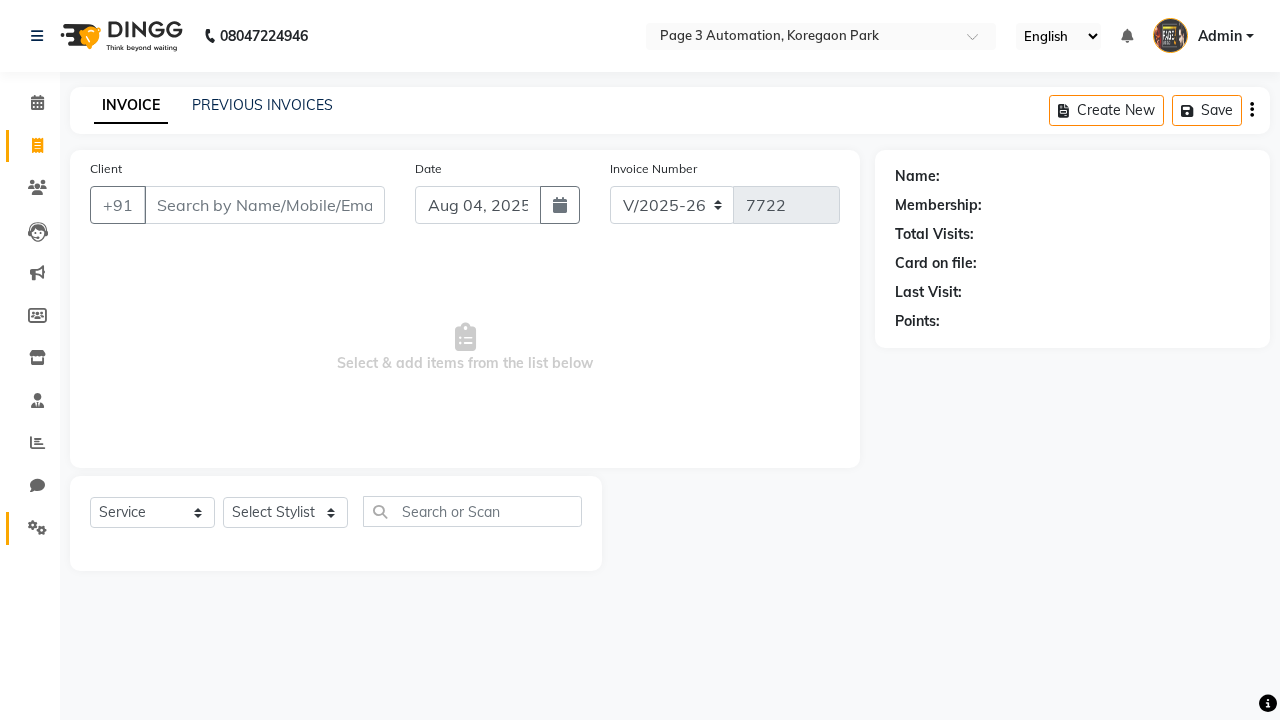 click 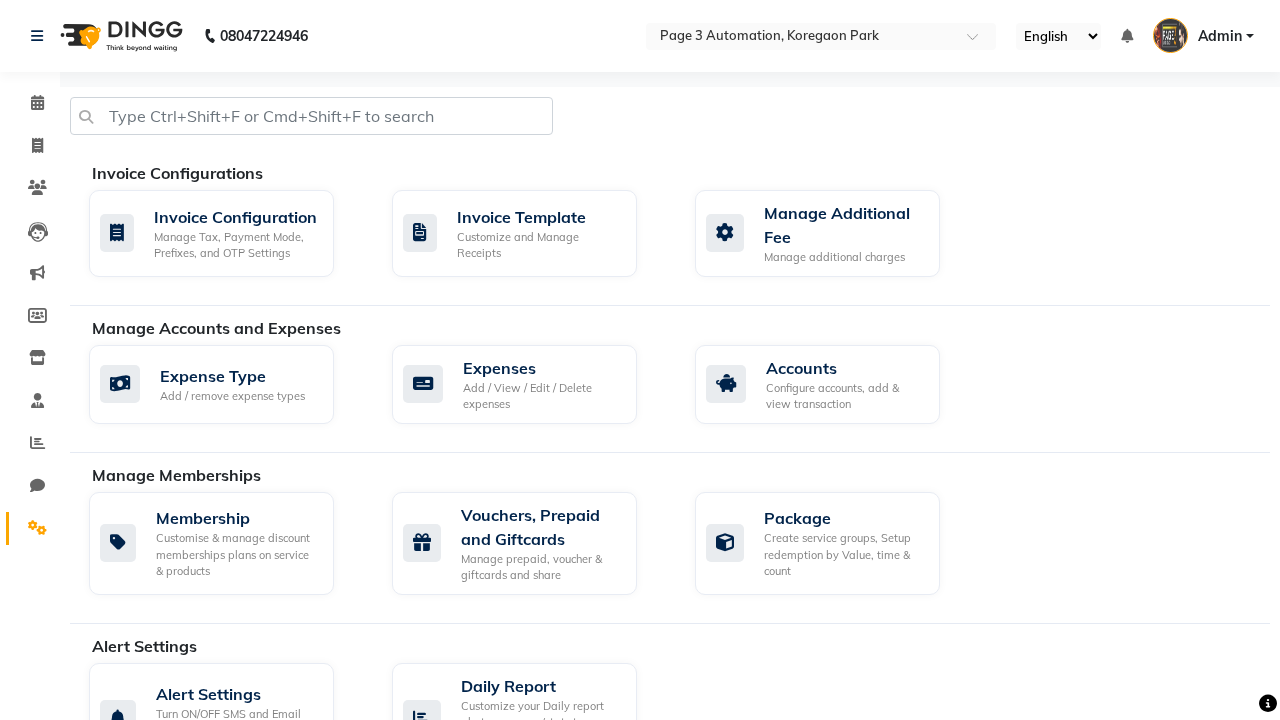 click on "Manage reset opening cash, change password." 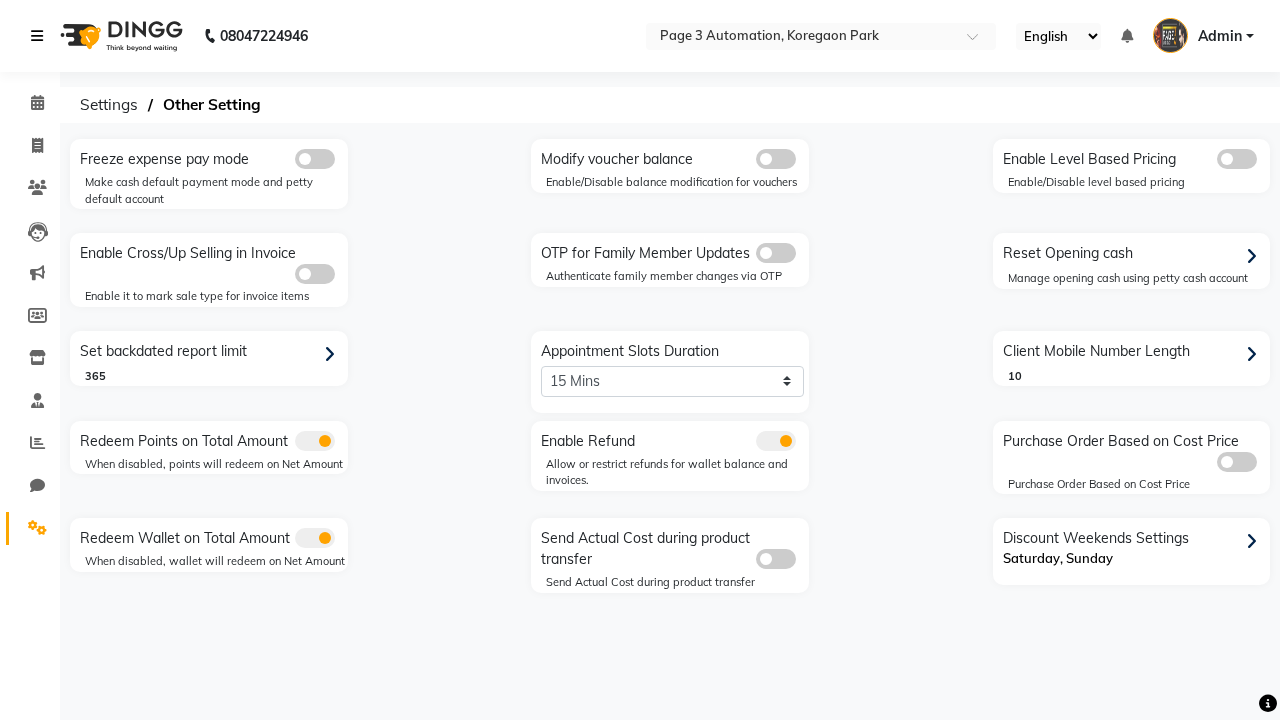 click at bounding box center (37, 36) 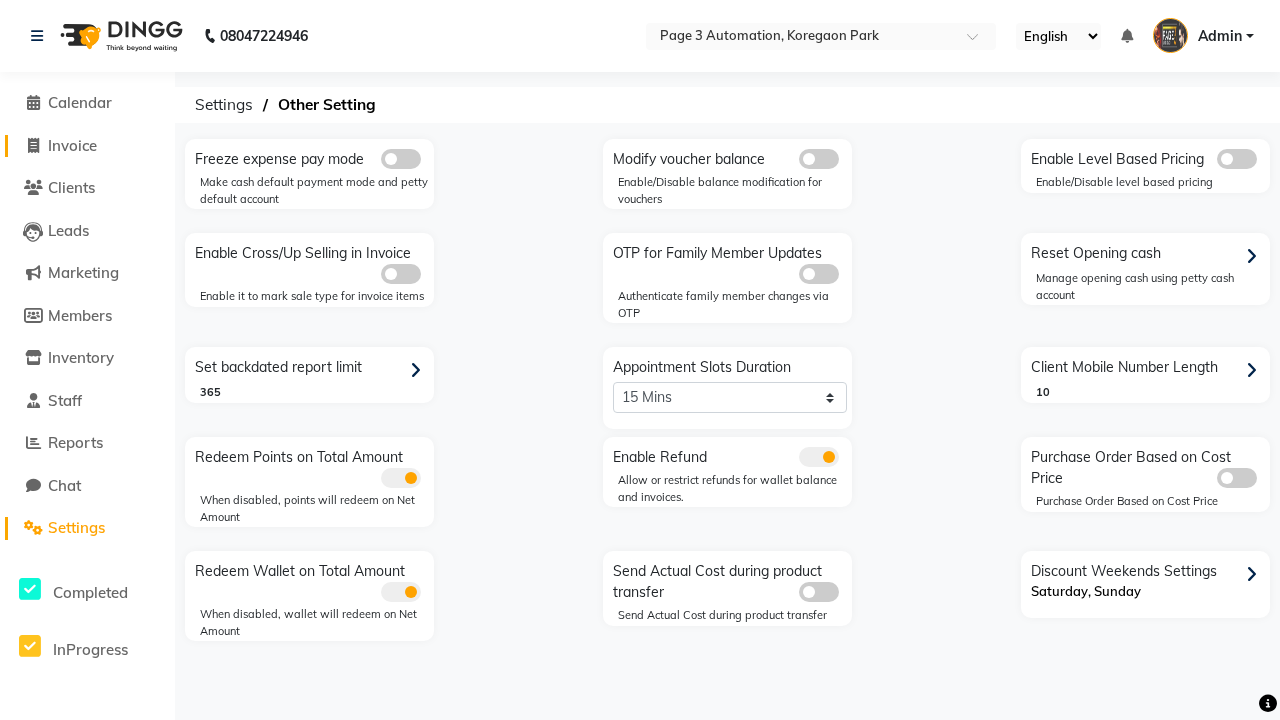 click on "Invoice" 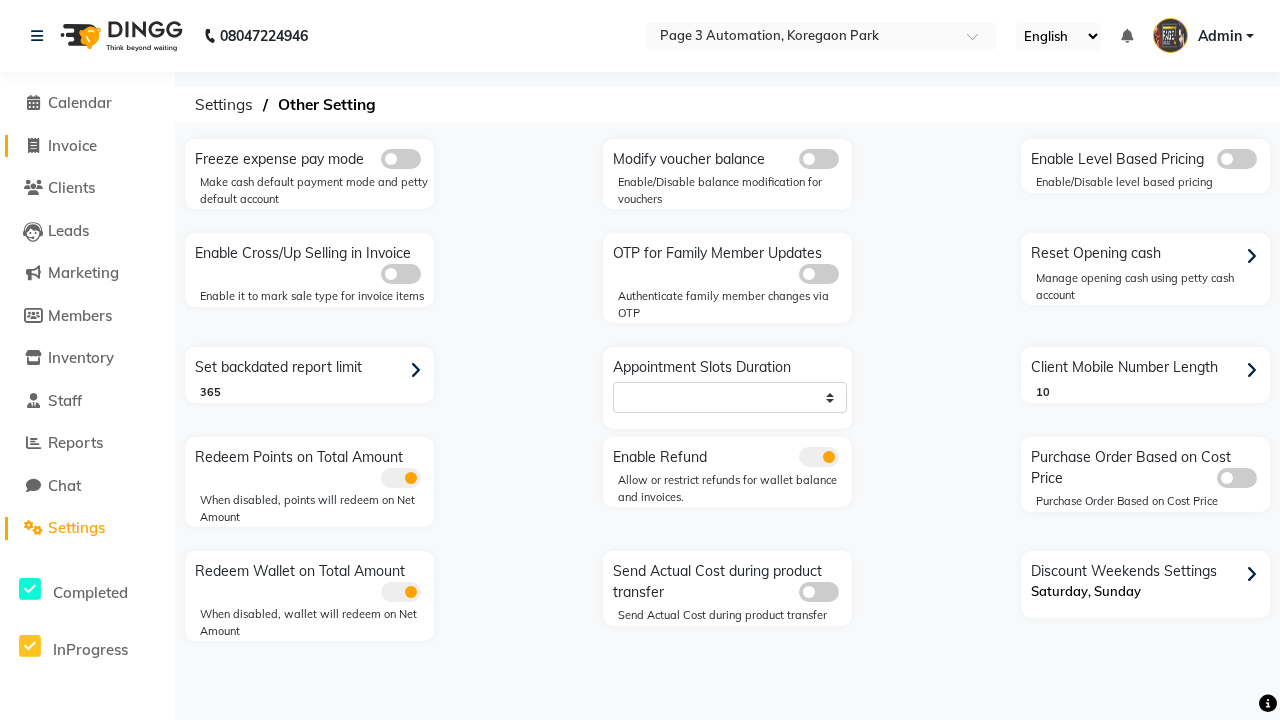 select on "2774" 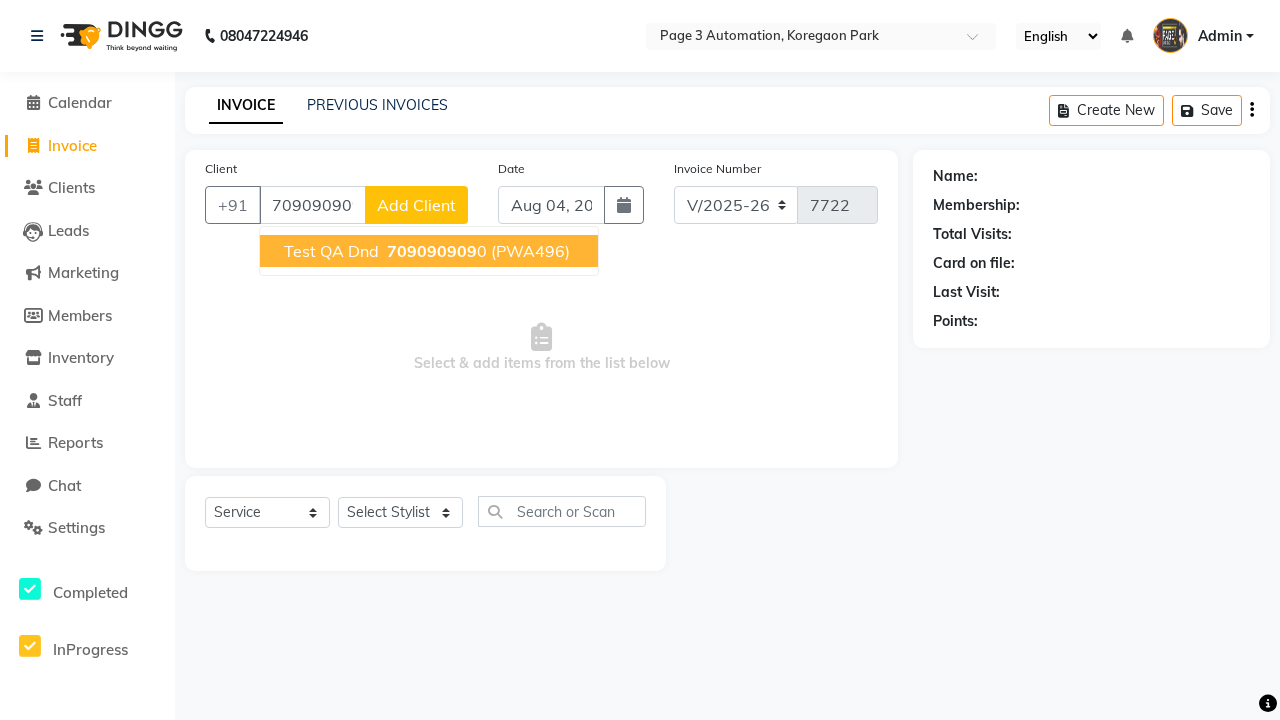 click on "709090909" at bounding box center [432, 251] 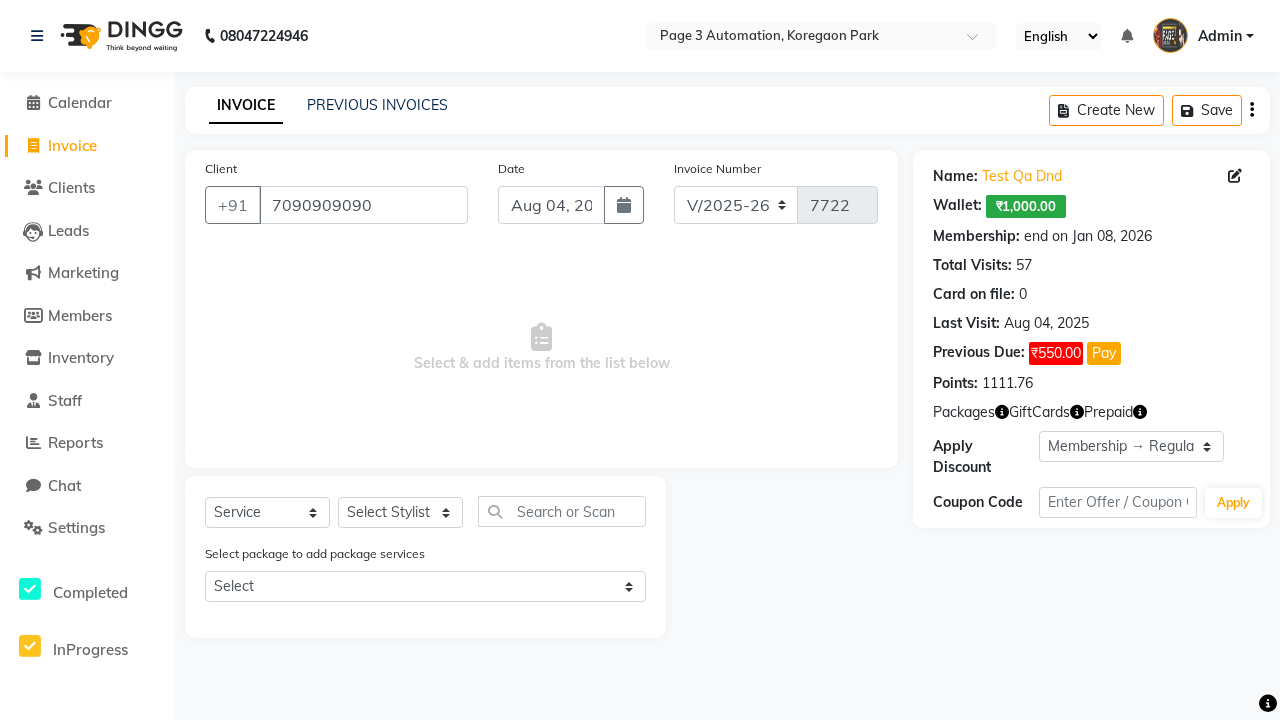 select on "0:" 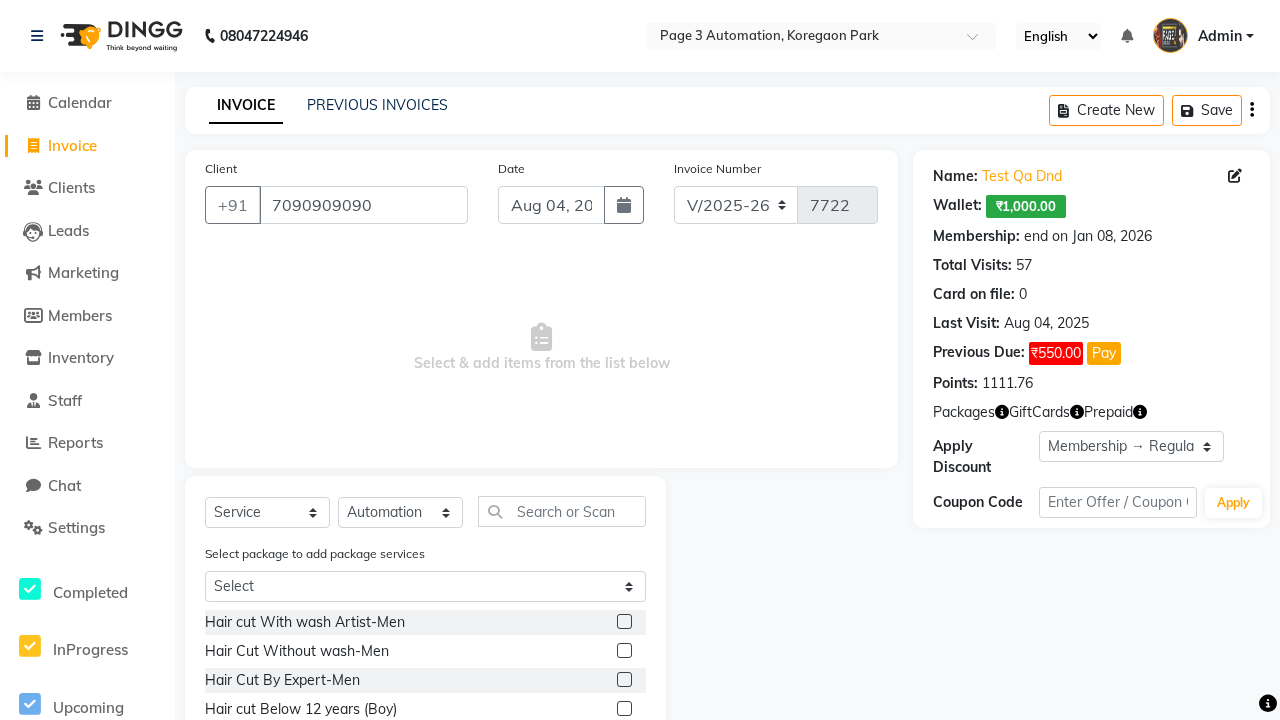click 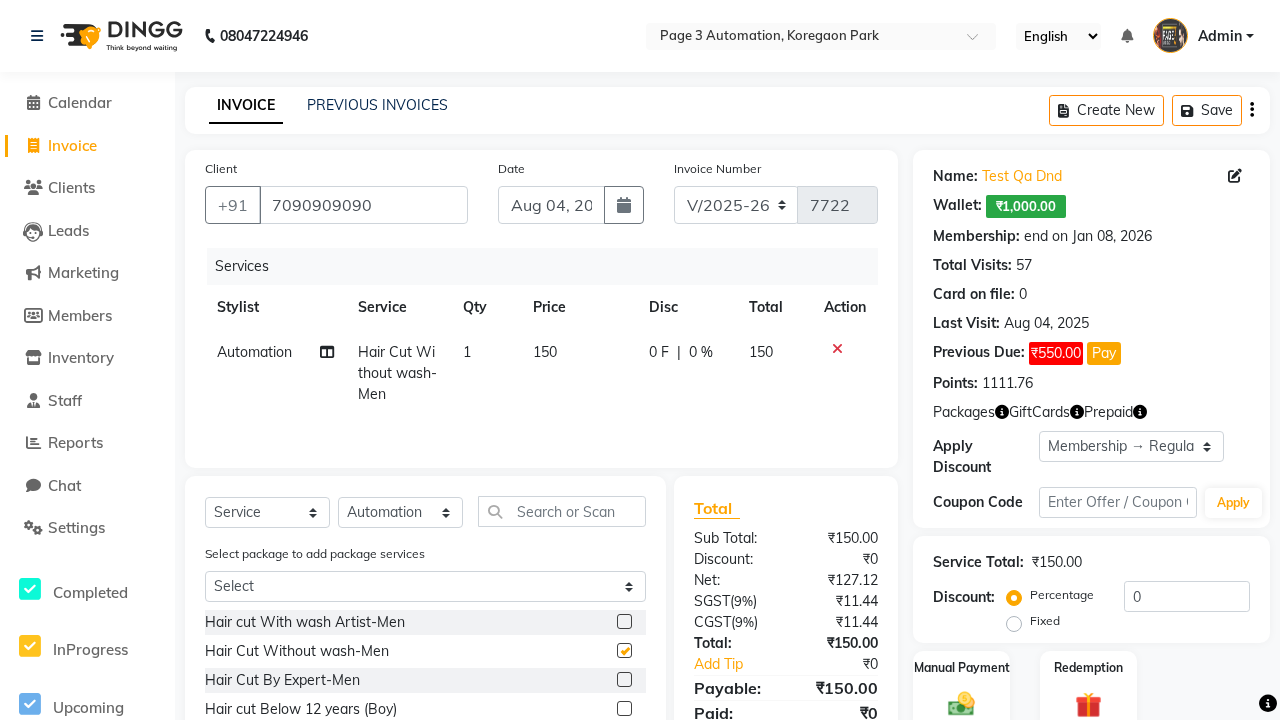 checkbox on "false" 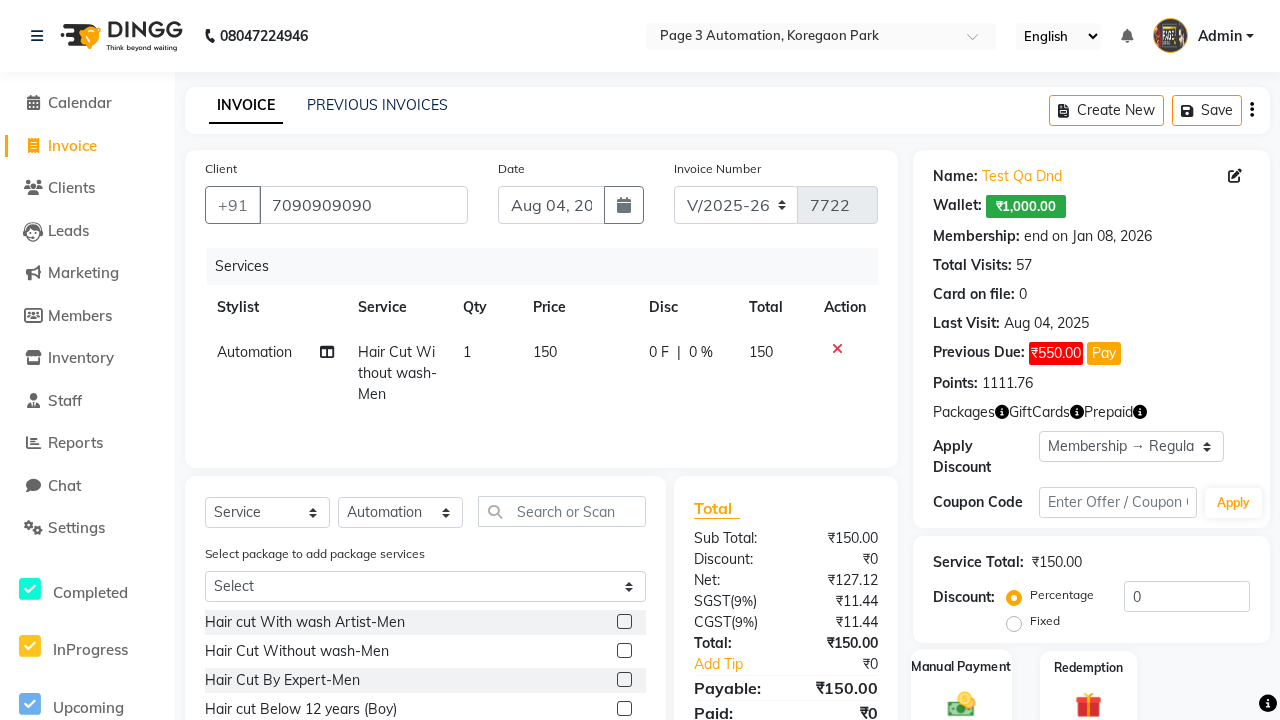 click 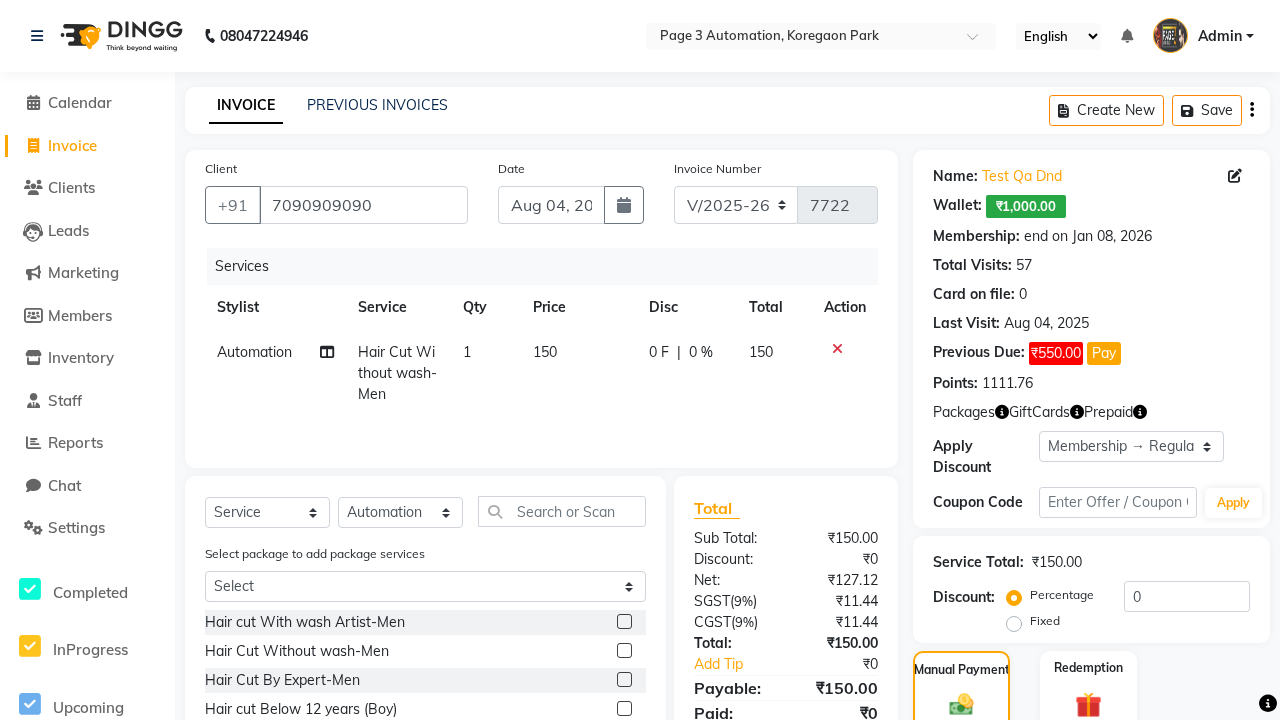click on "ONLINE" 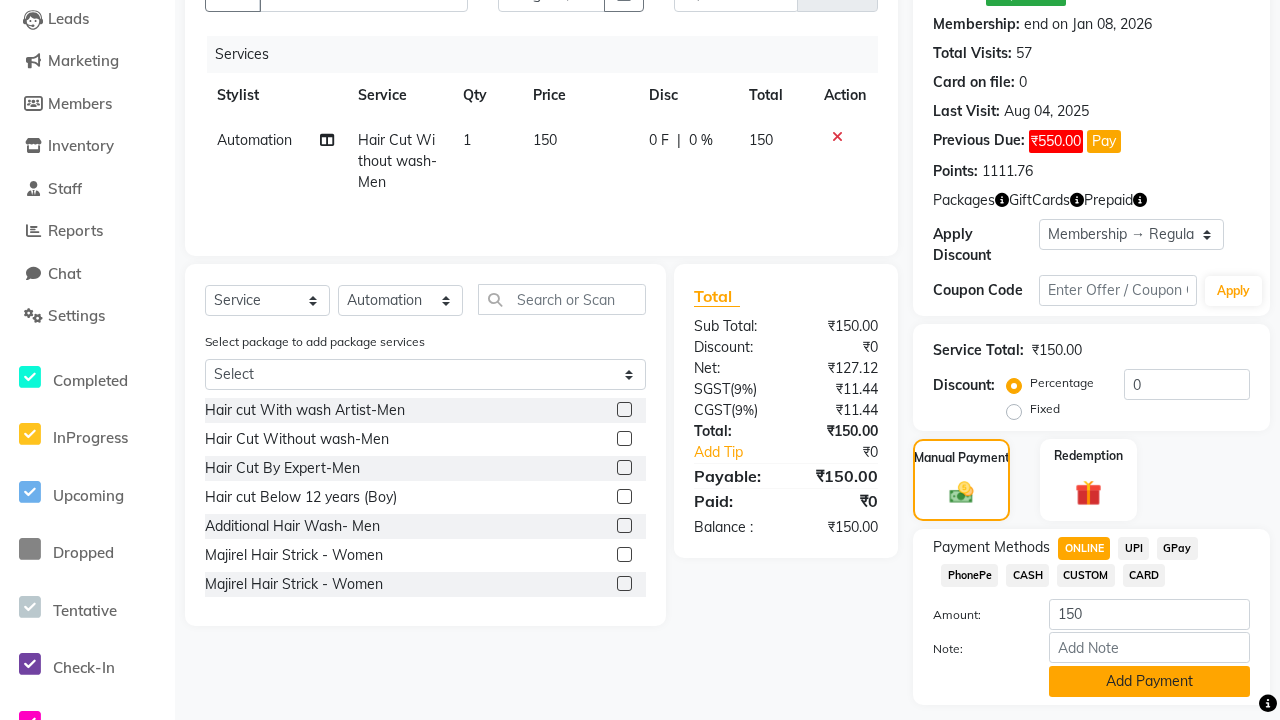 click on "Add Payment" 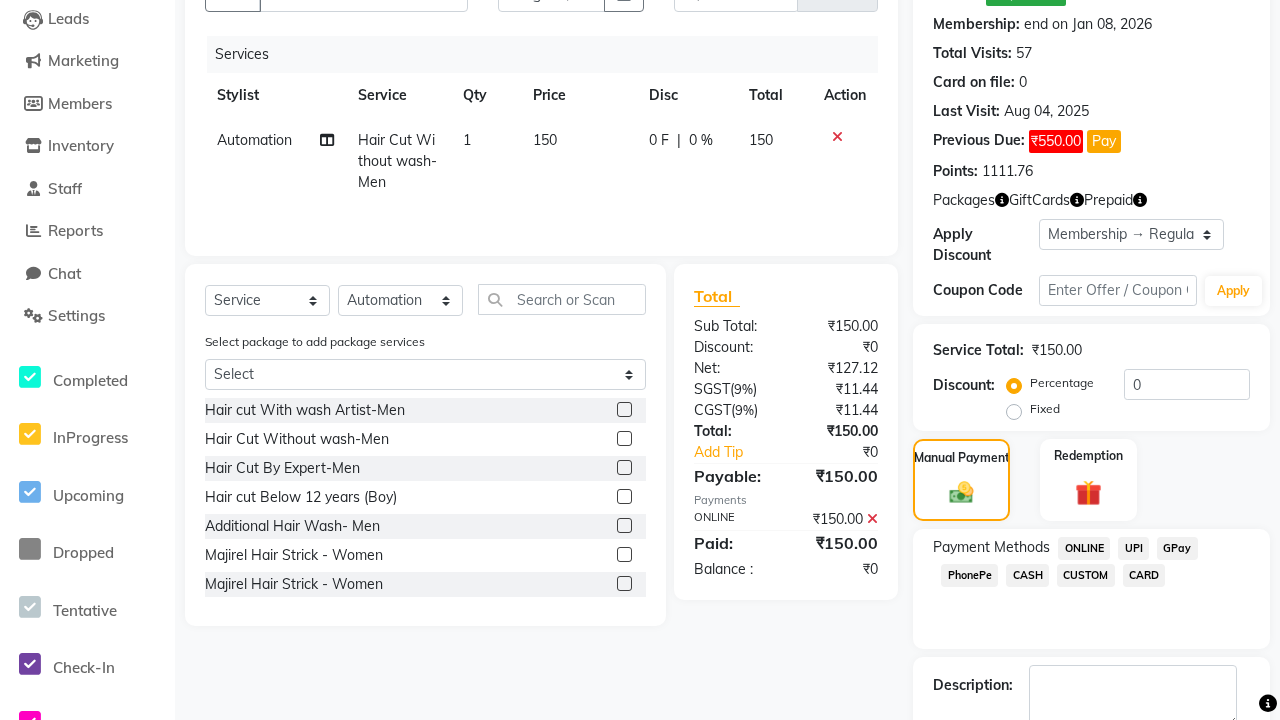 click 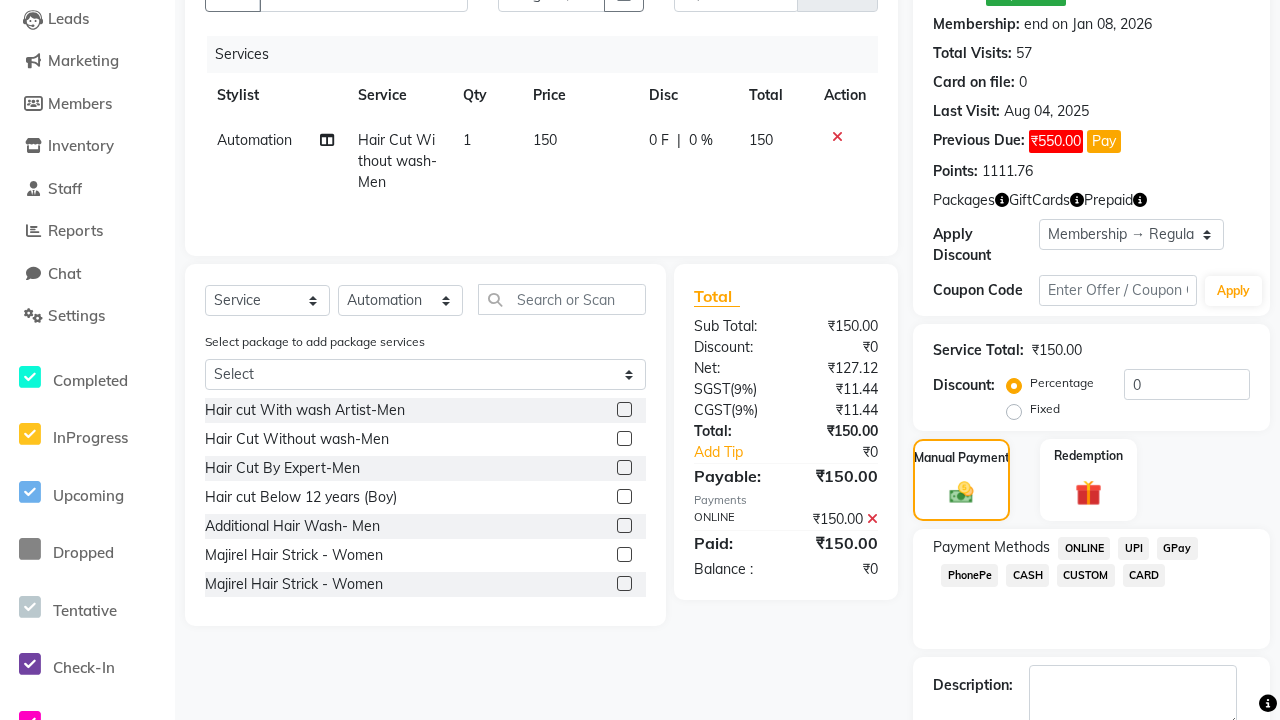 click at bounding box center (1031, 755) 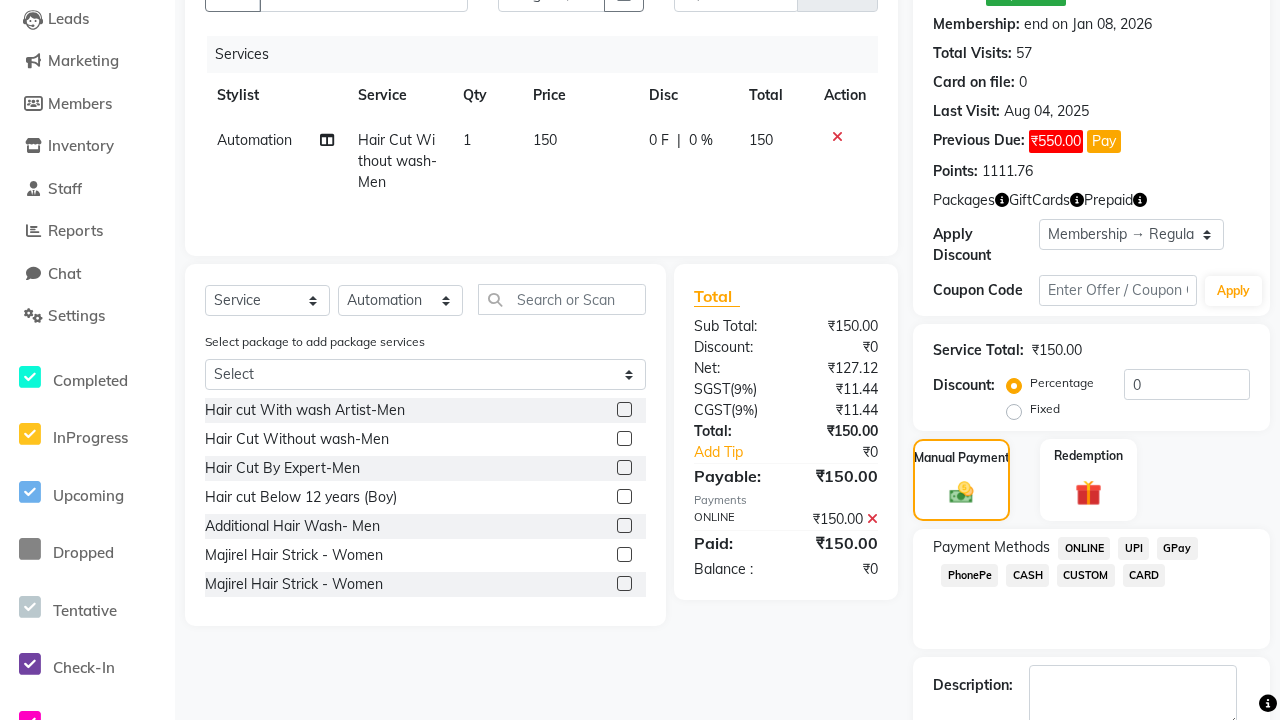 checkbox on "false" 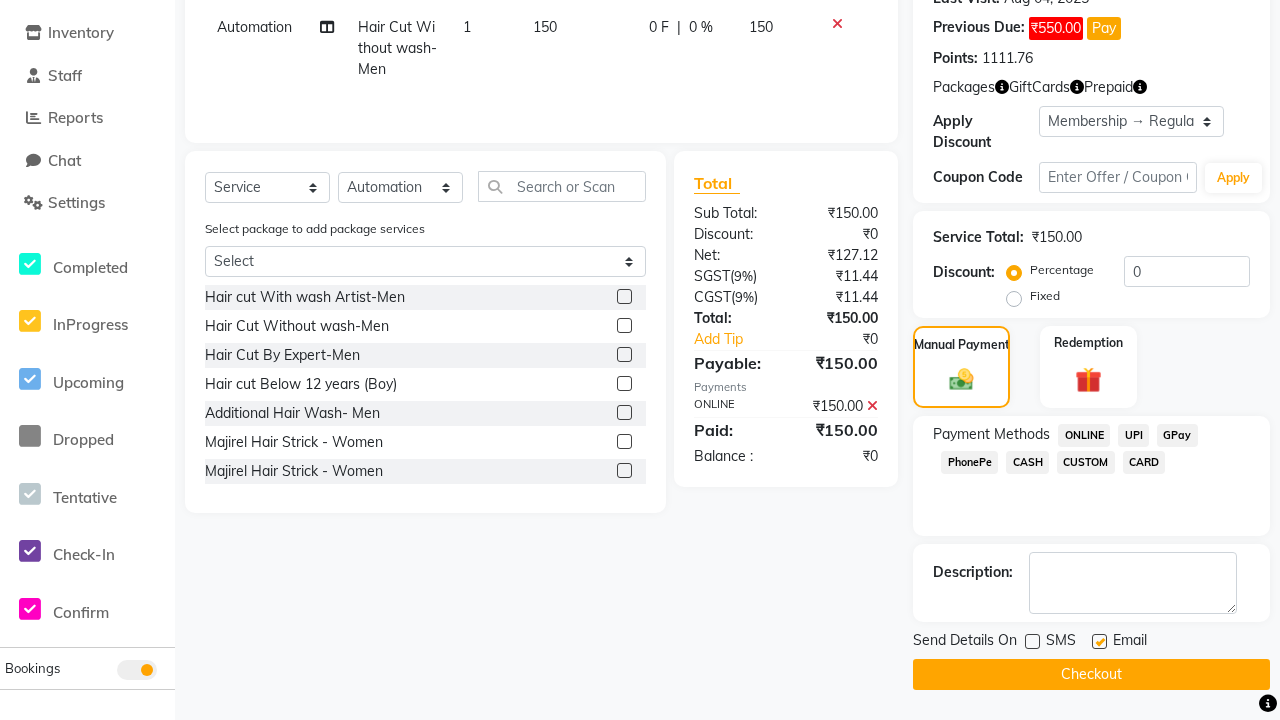 click 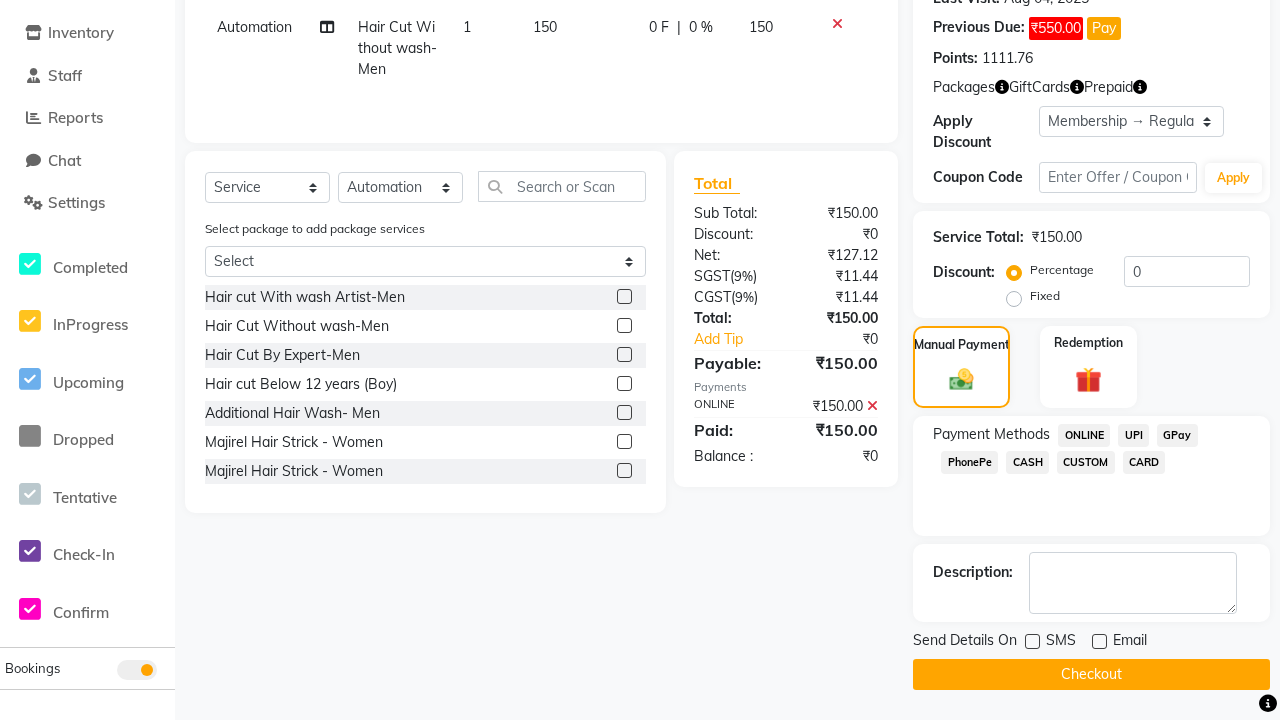 click on "Checkout" 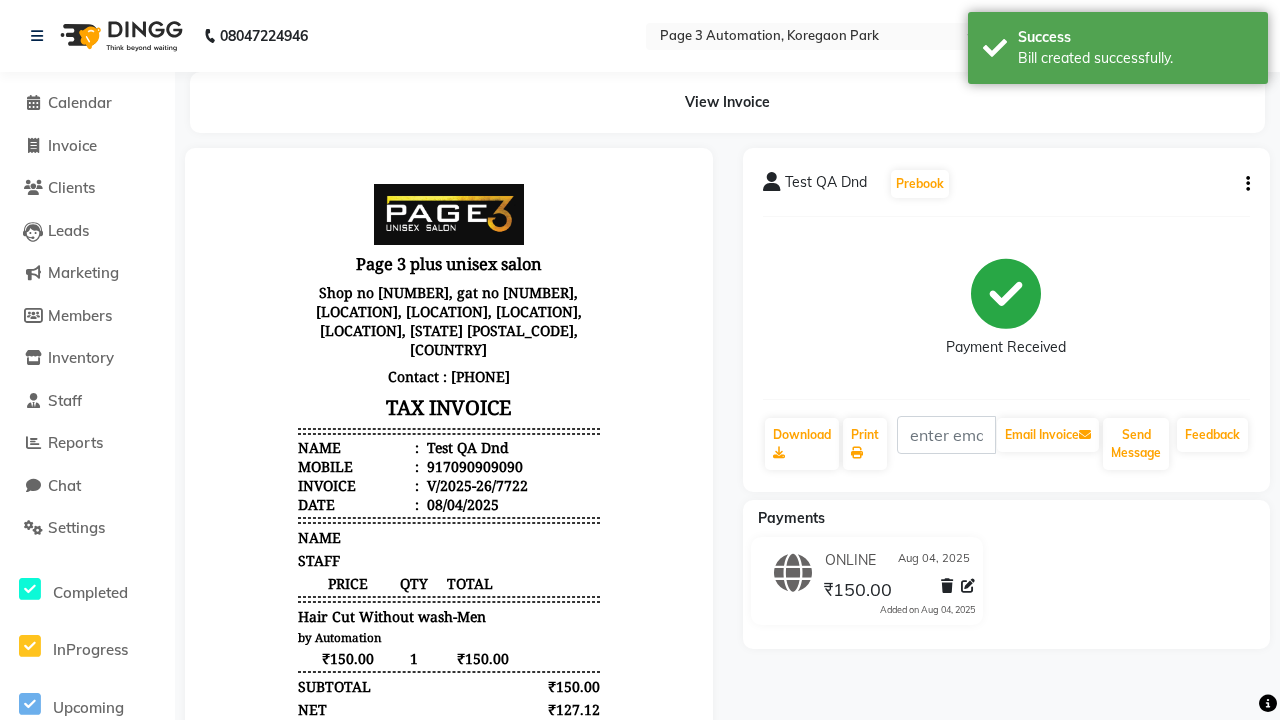 scroll, scrollTop: 0, scrollLeft: 0, axis: both 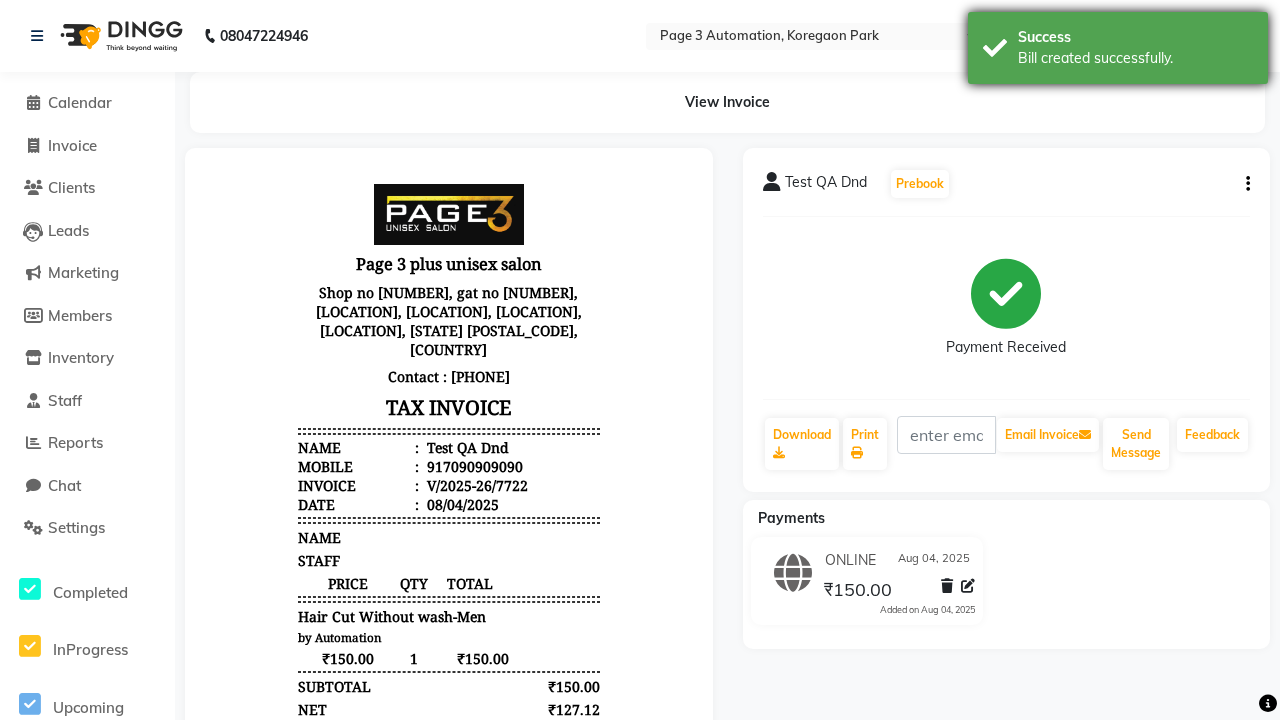 click on "Bill created successfully." at bounding box center (1135, 58) 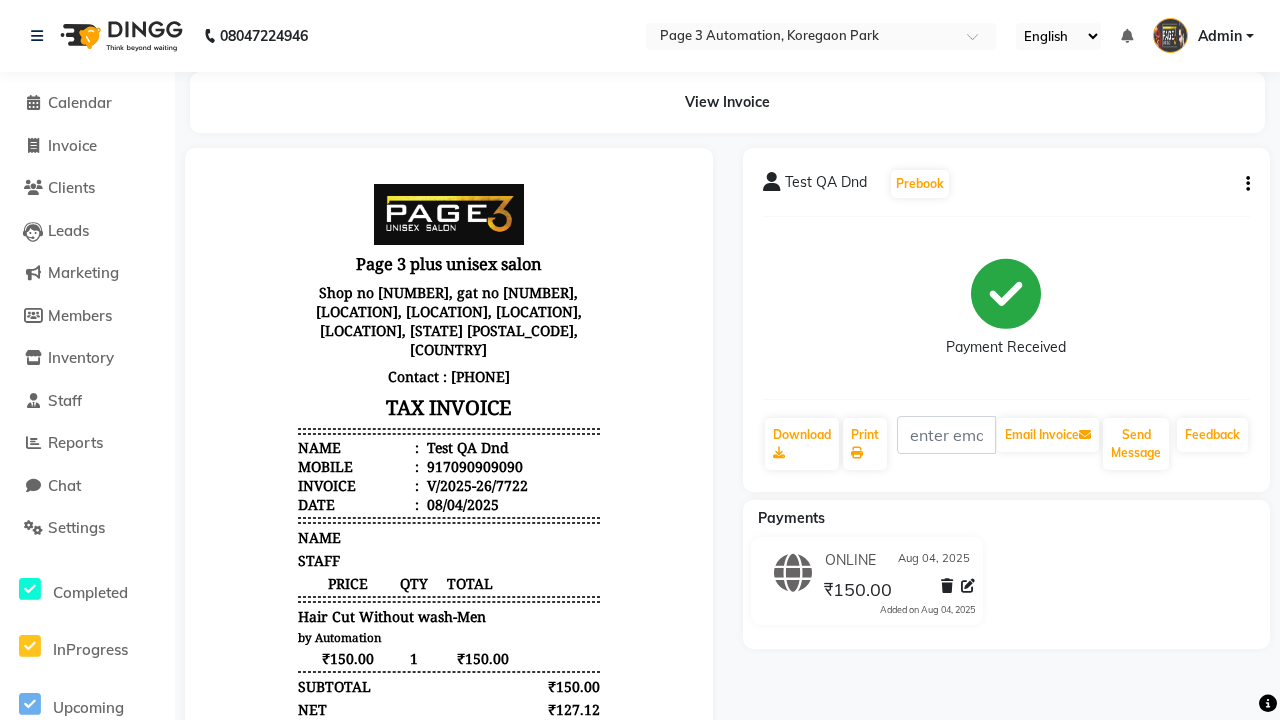 click 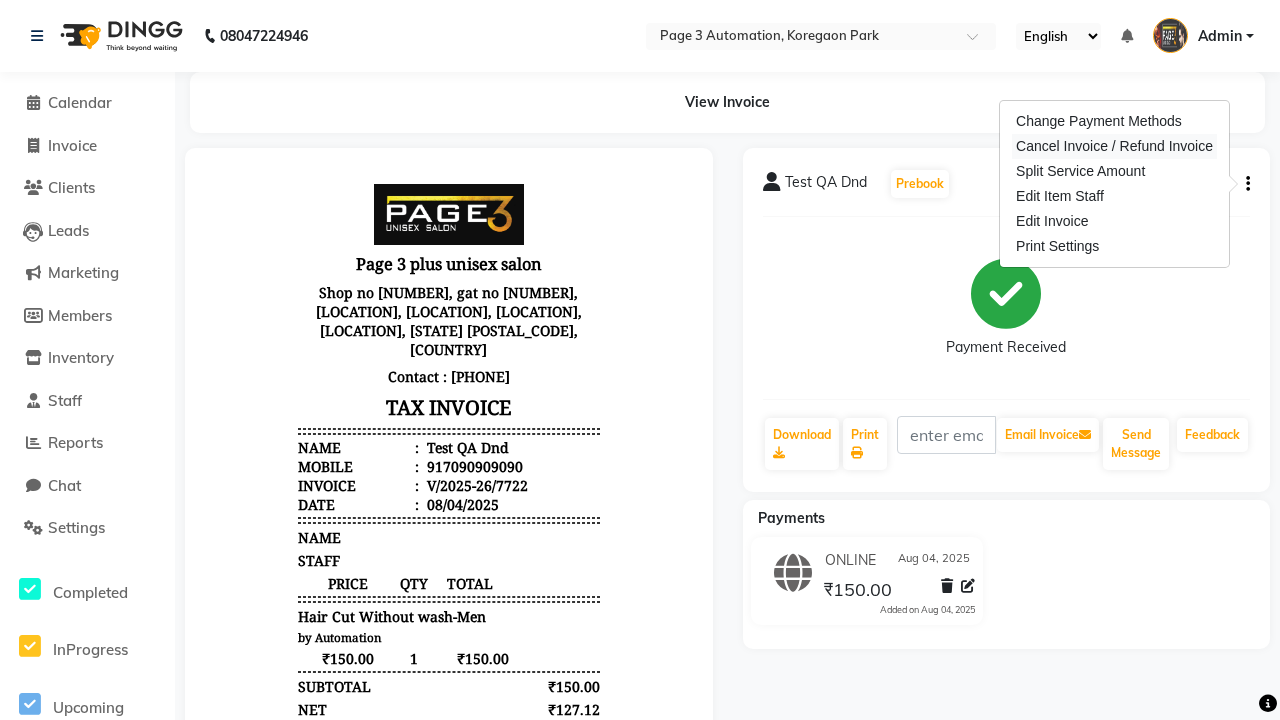 click on "Cancel Invoice / Refund Invoice" at bounding box center (1114, 146) 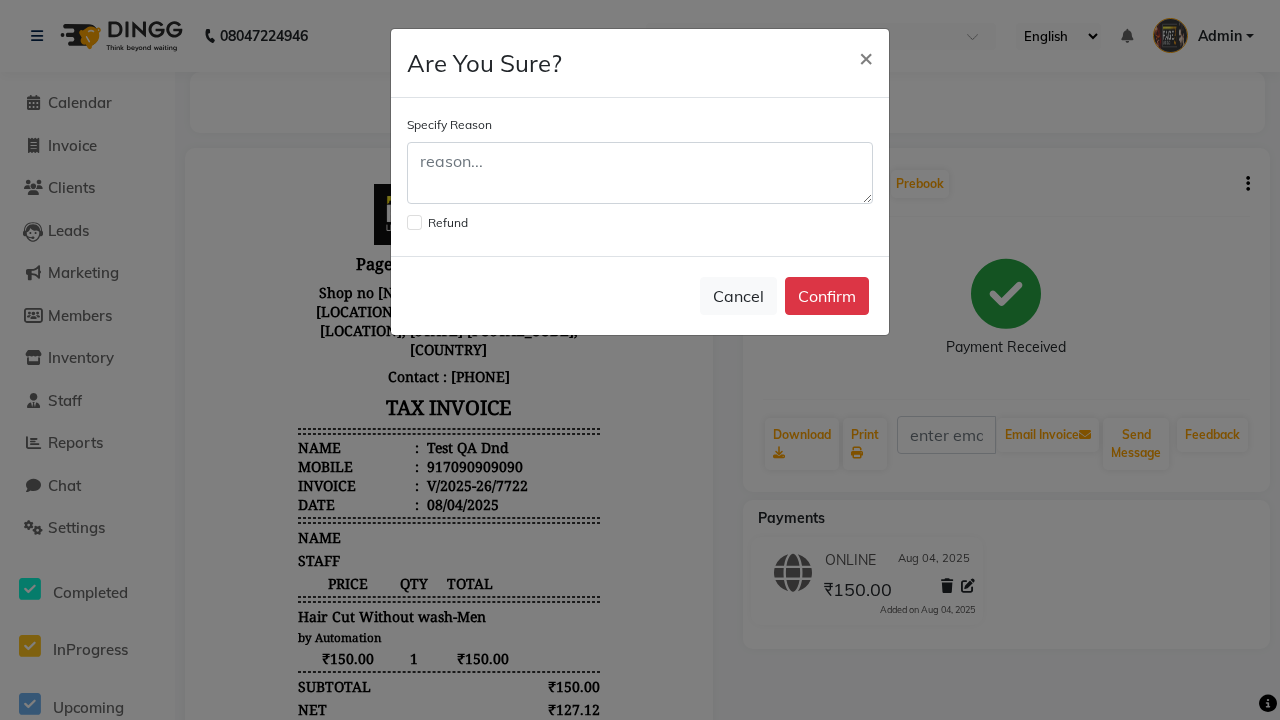 click 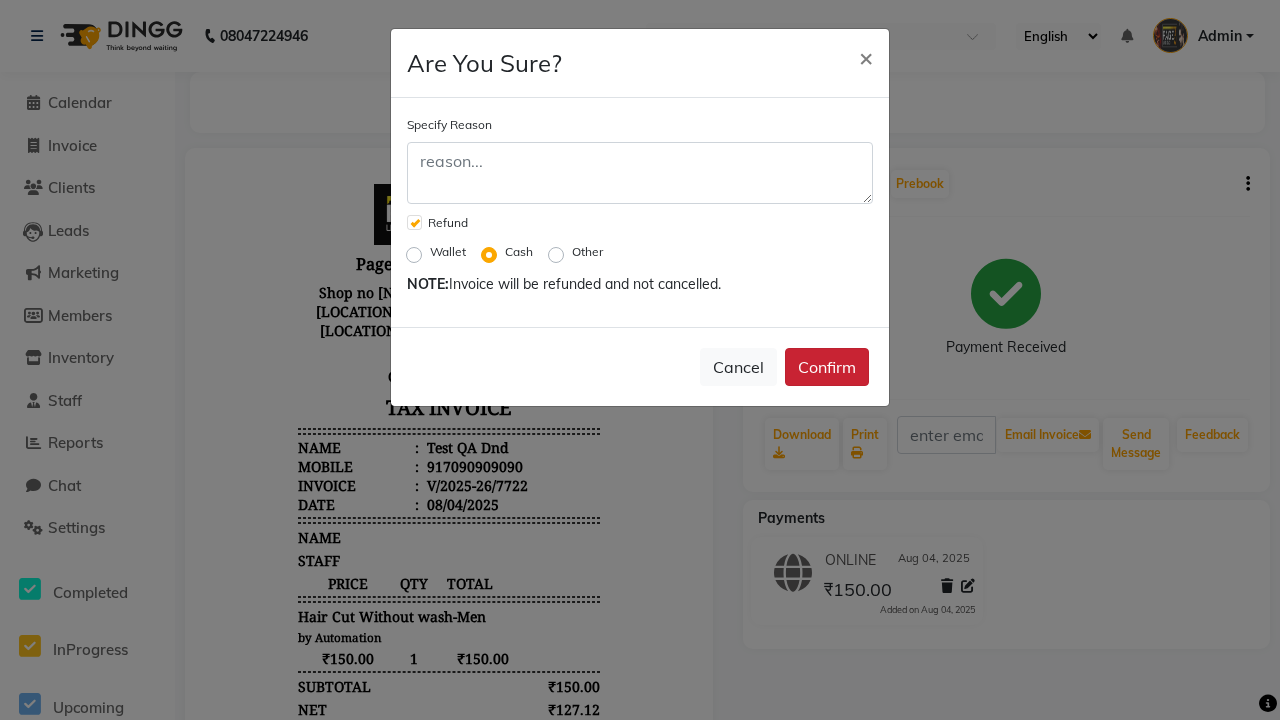 click on "Confirm" 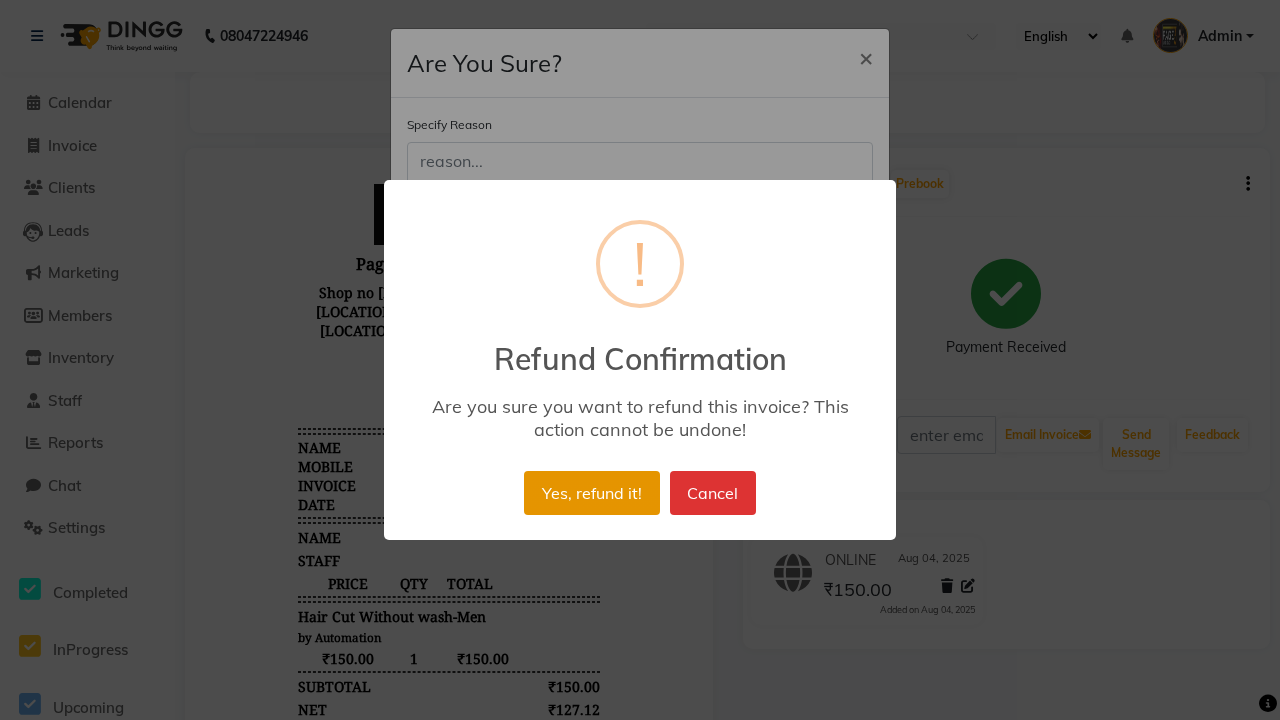 click on "Yes, refund it!" at bounding box center (591, 493) 